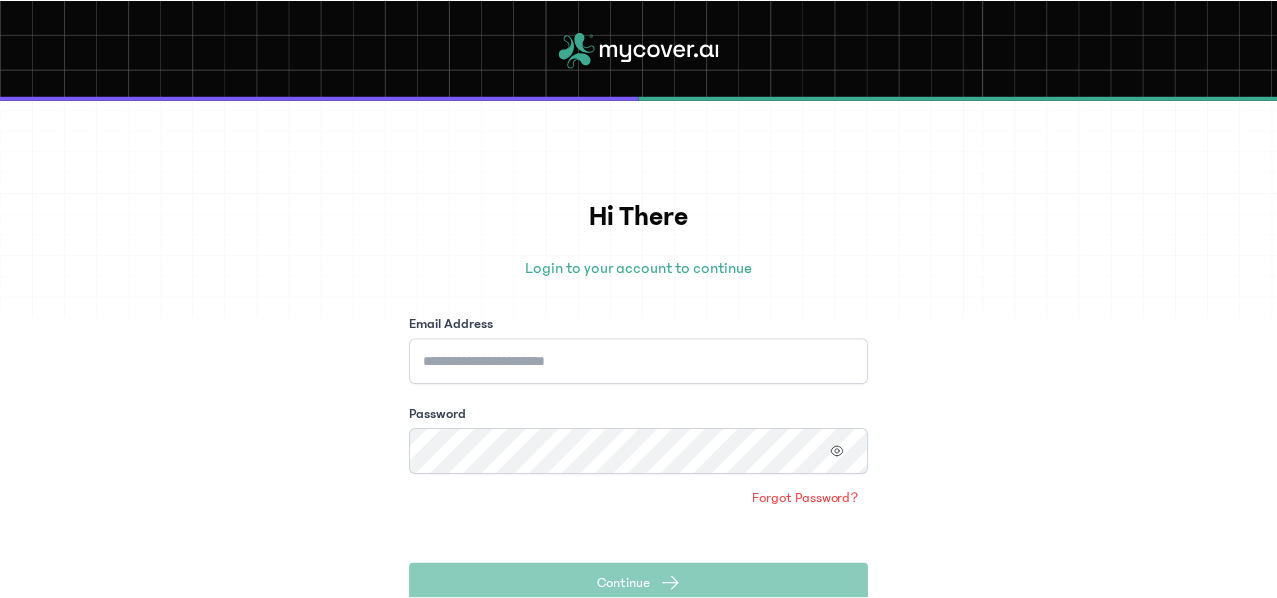 scroll, scrollTop: 0, scrollLeft: 0, axis: both 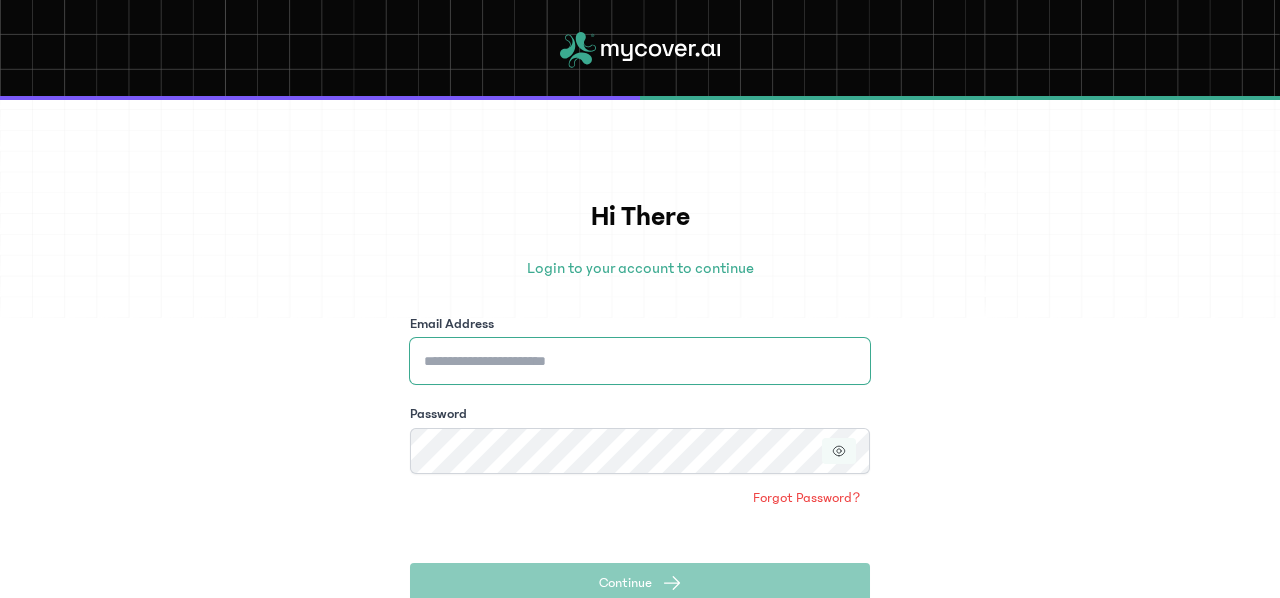type on "**********" 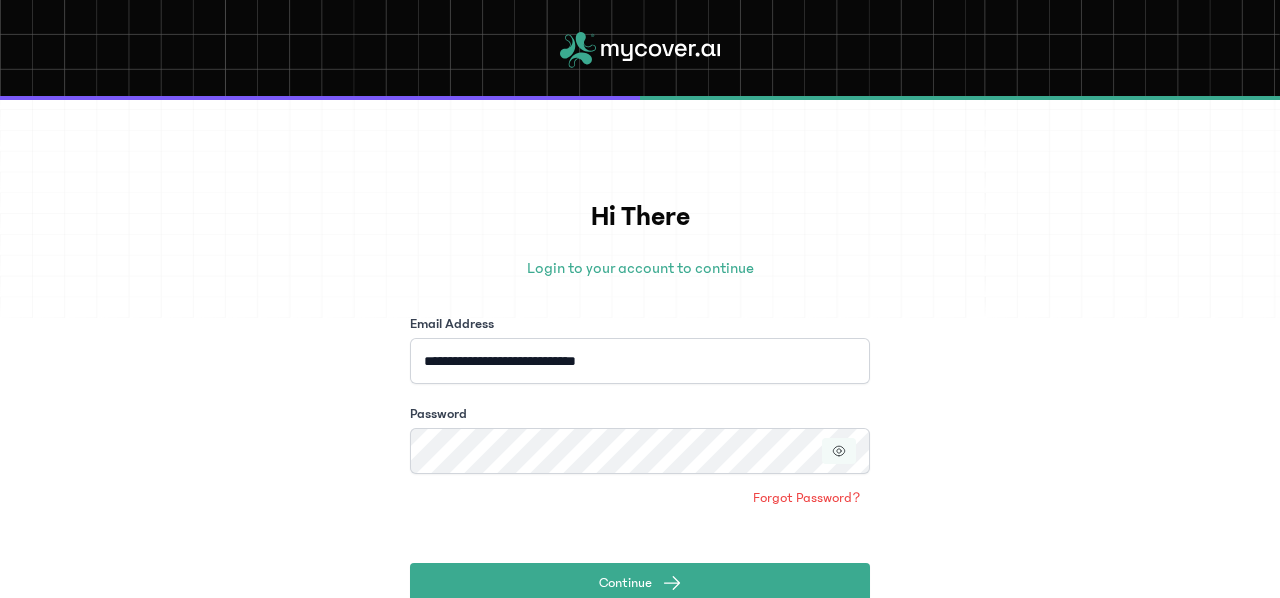click 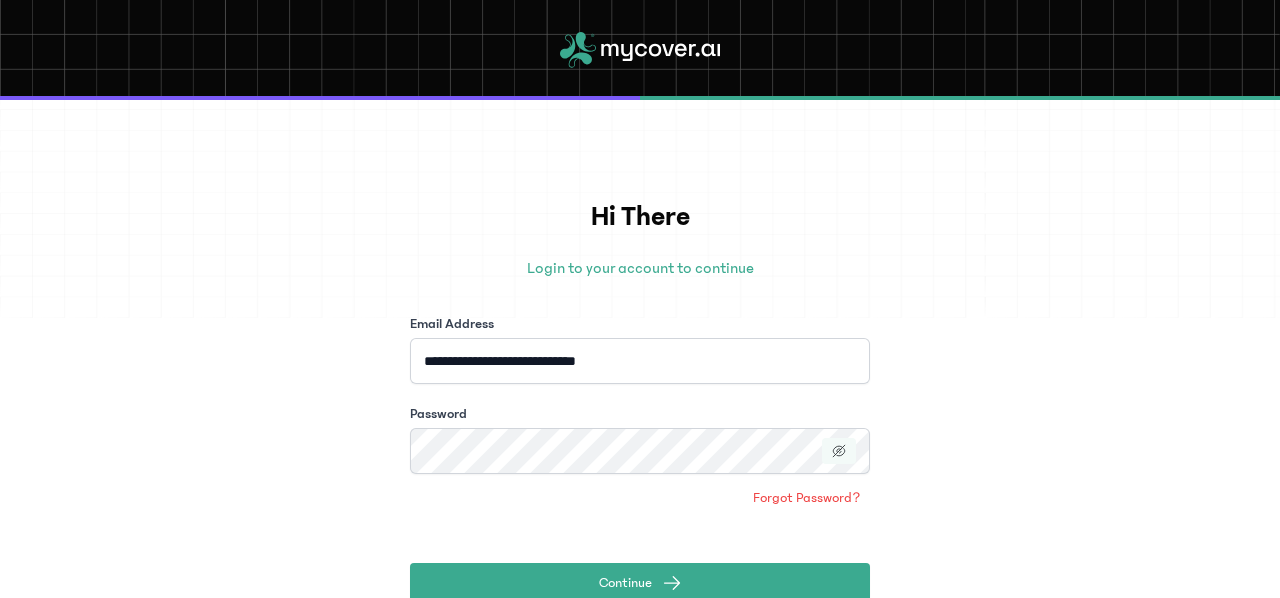 click 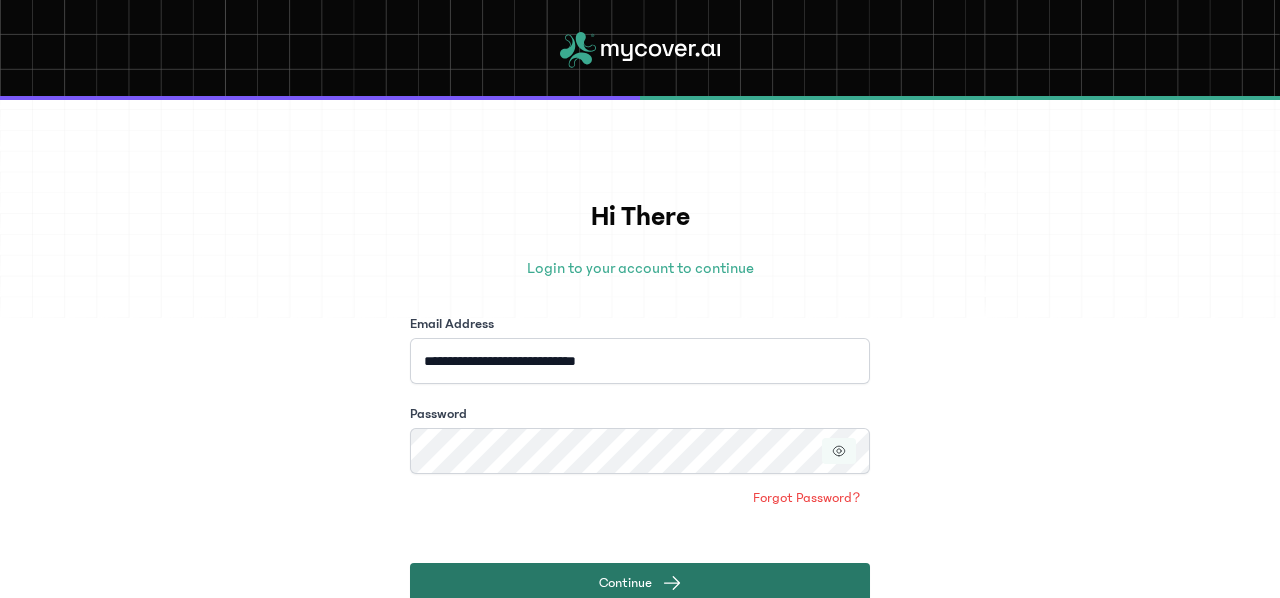 click on "Continue" 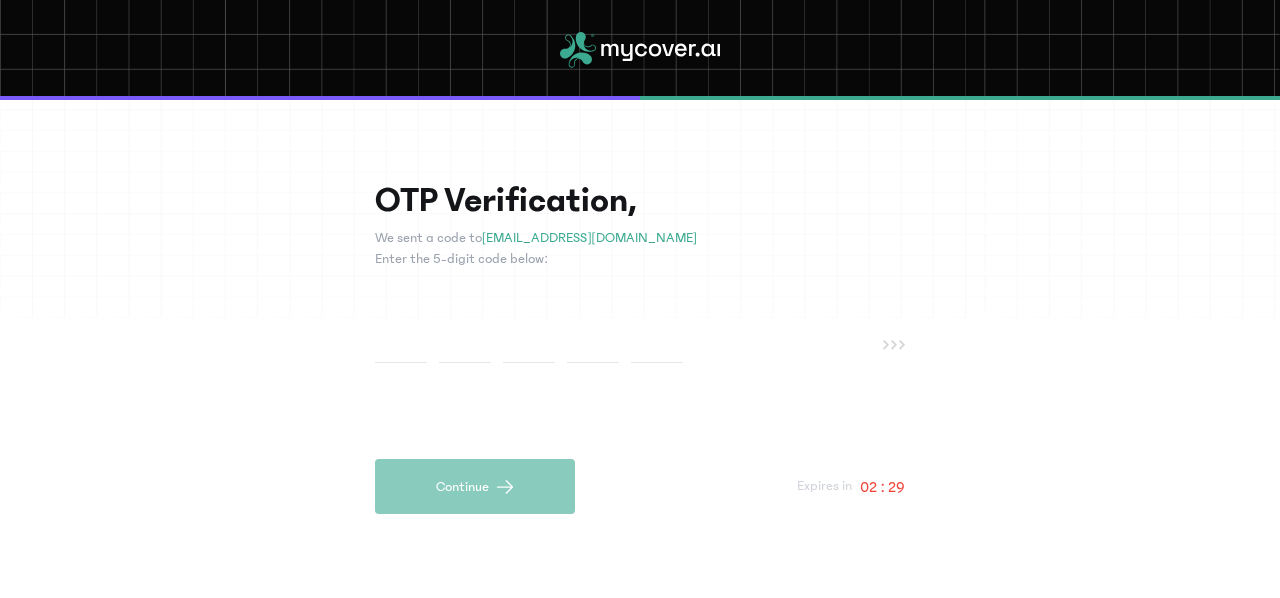 type on "*" 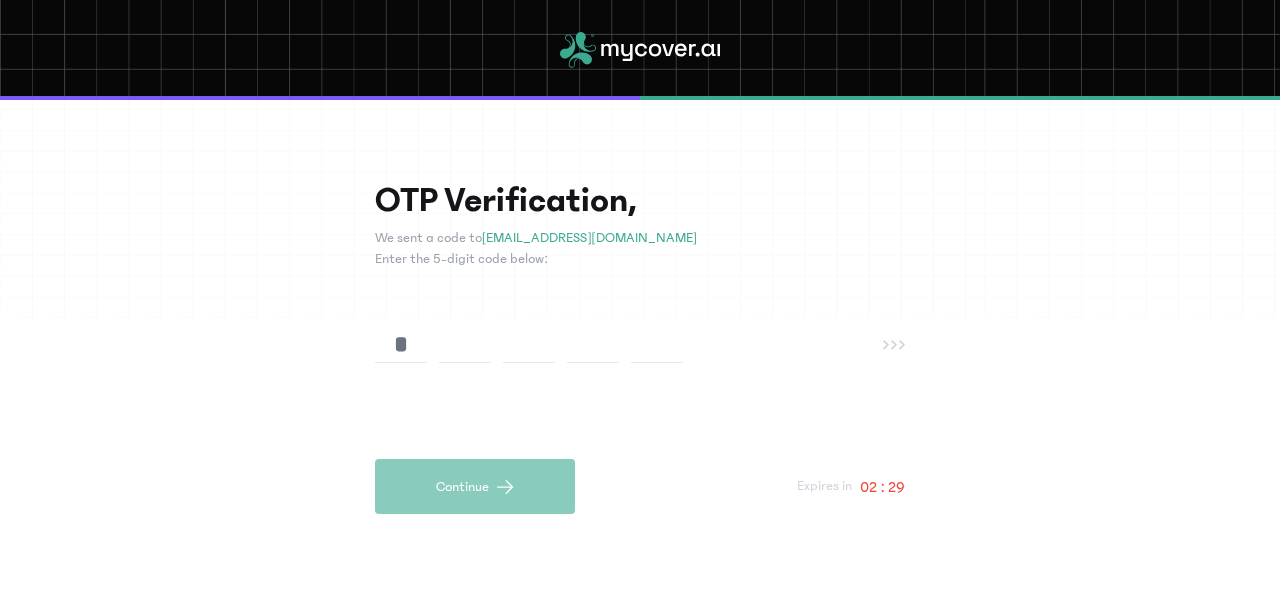 type on "*" 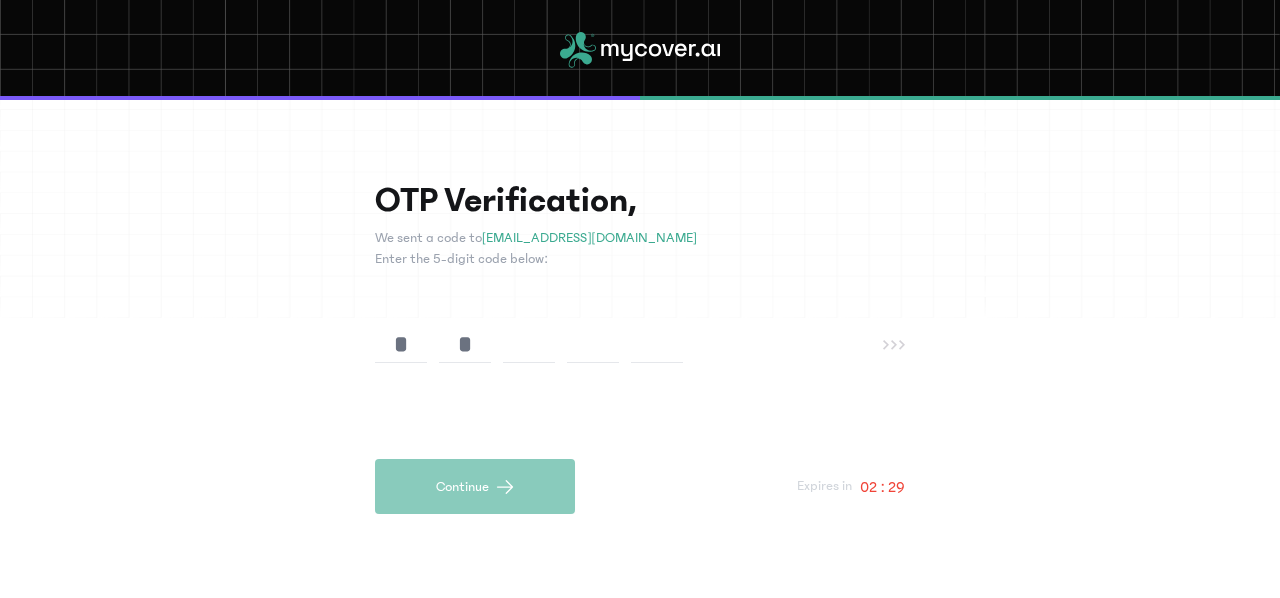 type on "*" 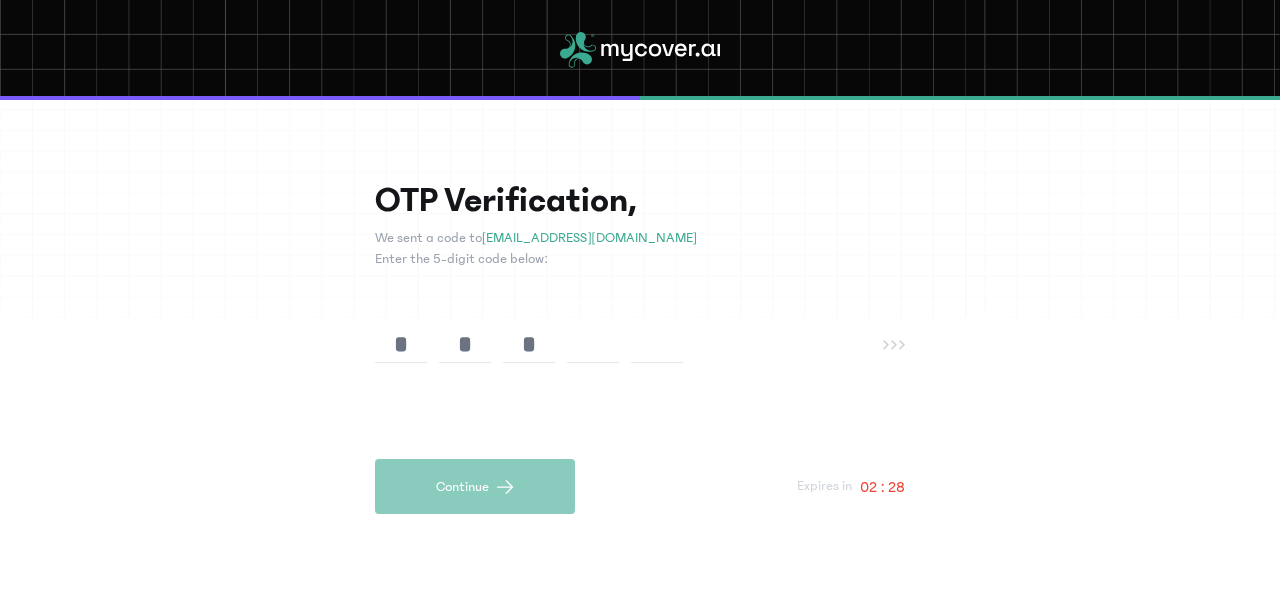 type on "*" 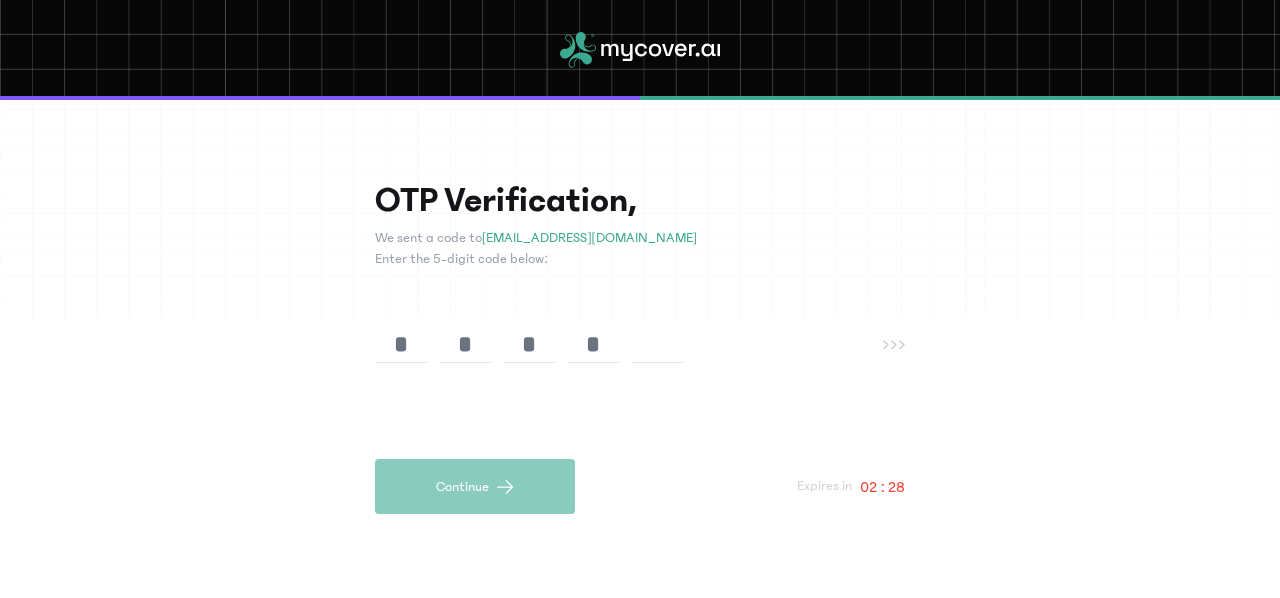 type on "*" 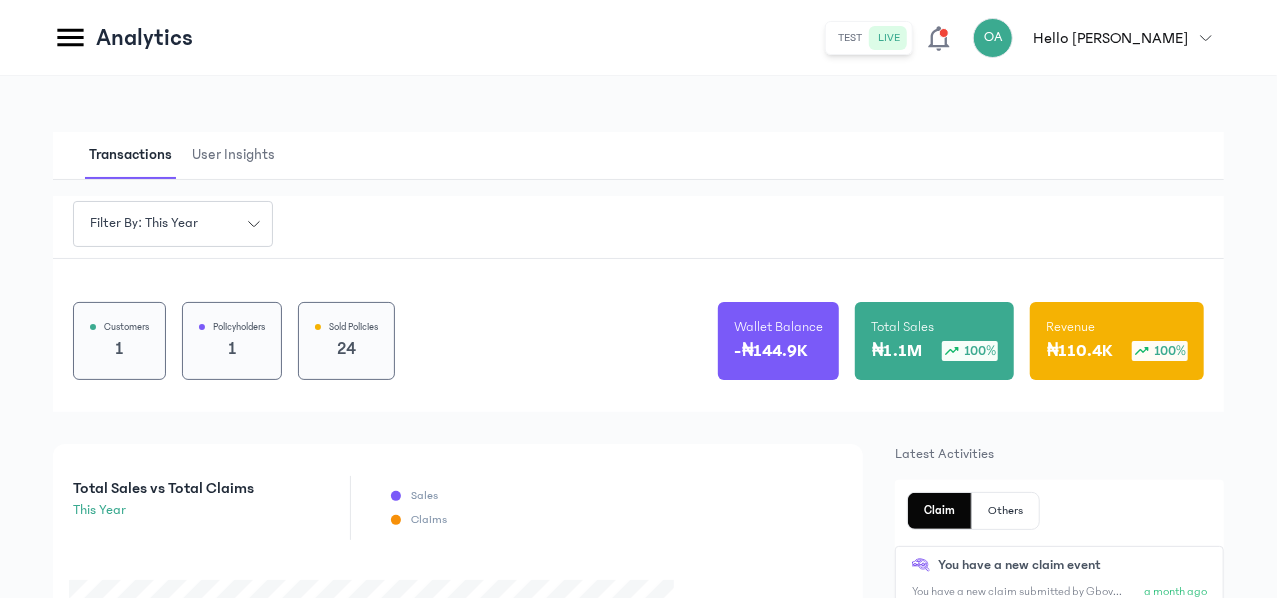 click on "Products" at bounding box center [-162, 518] 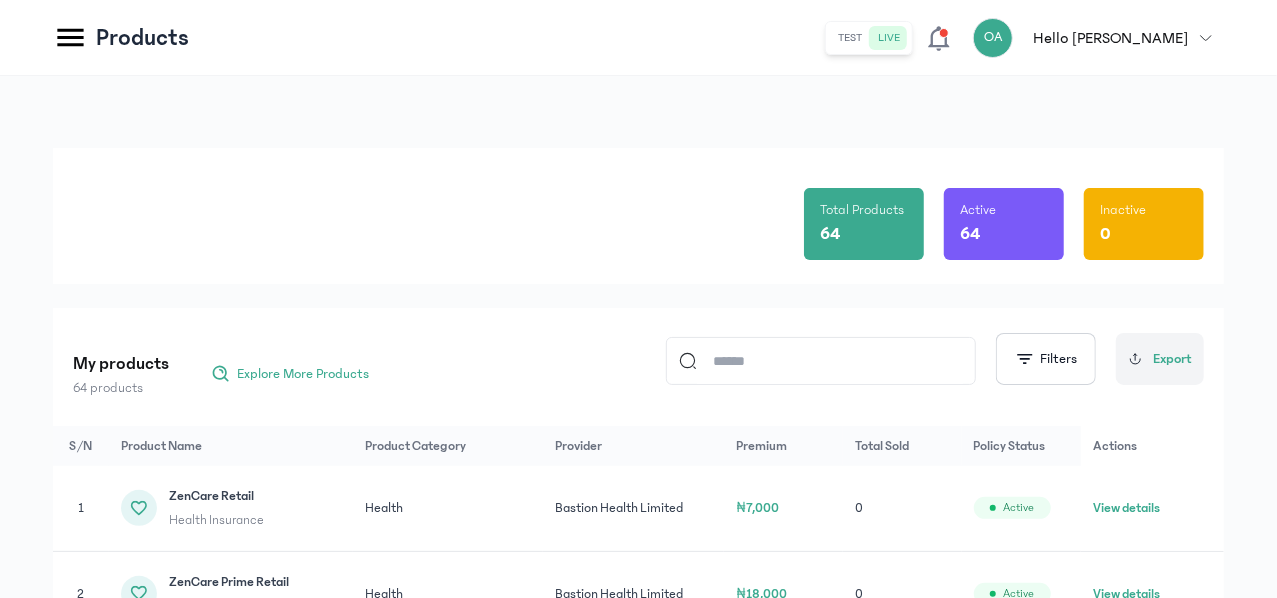 click 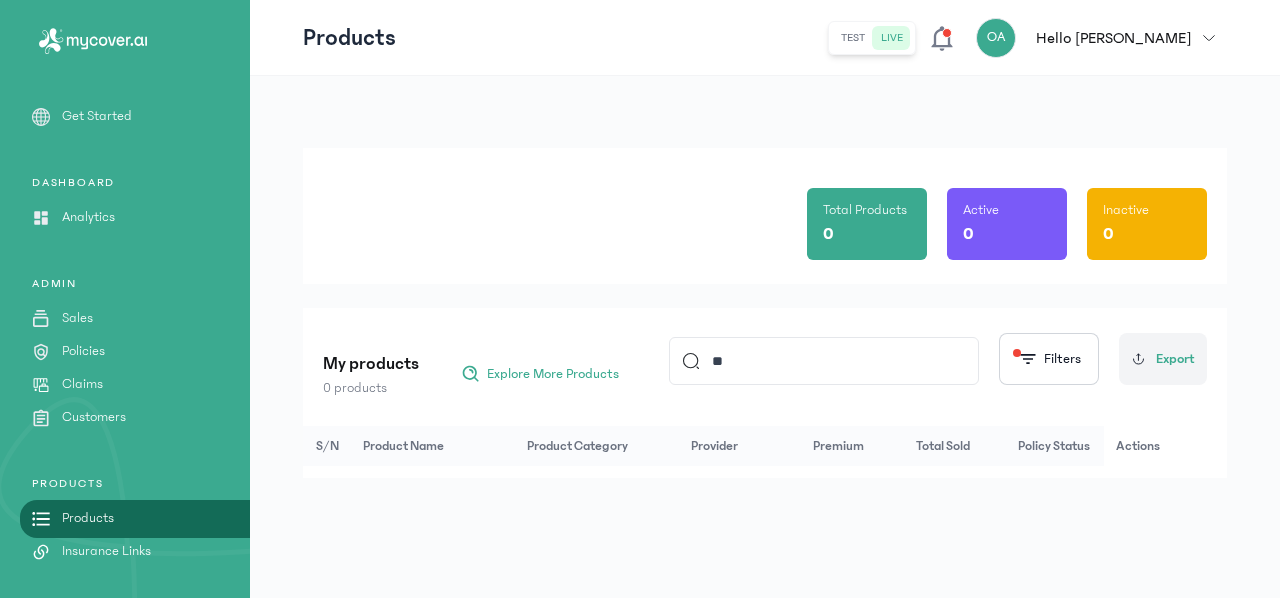 type on "*" 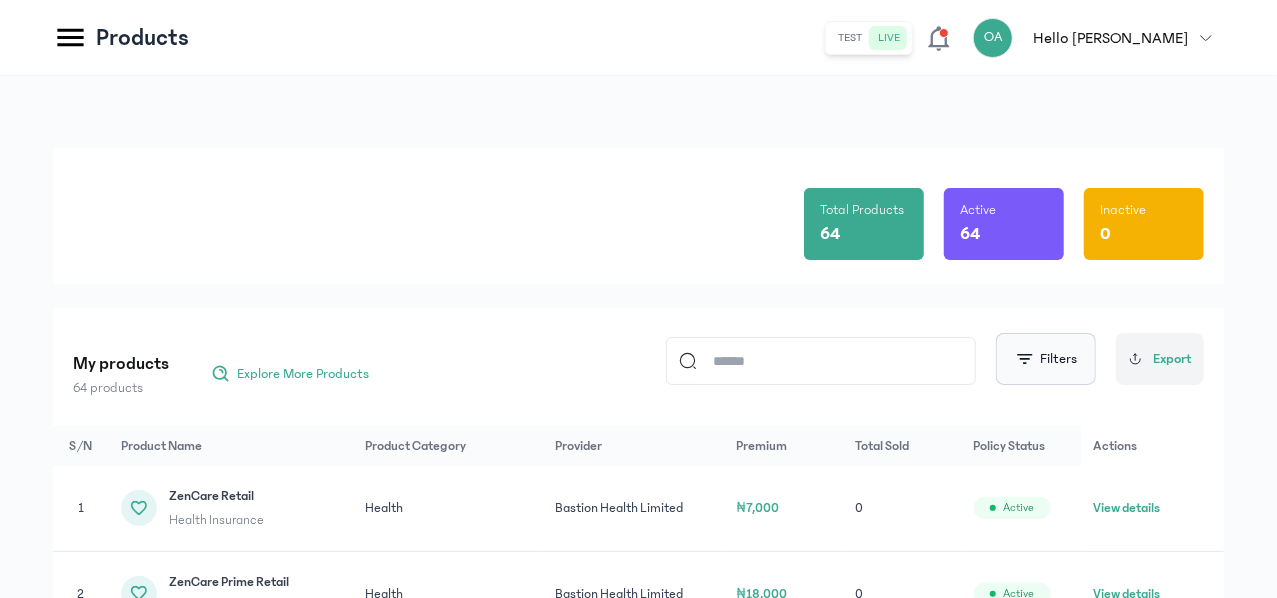 click 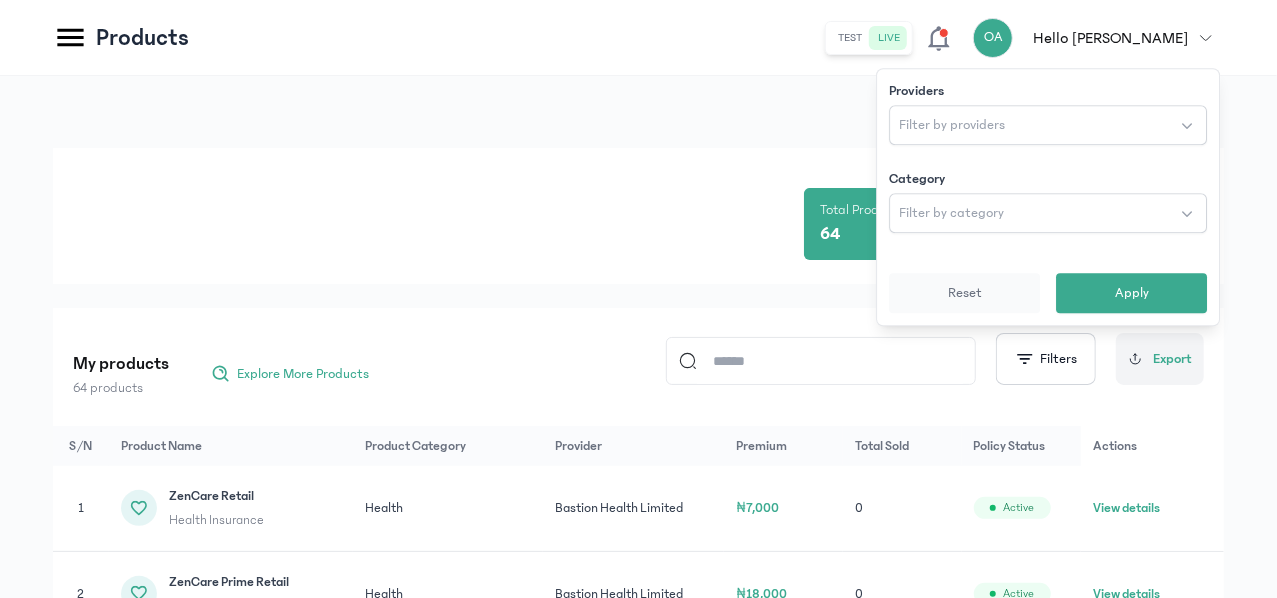 type 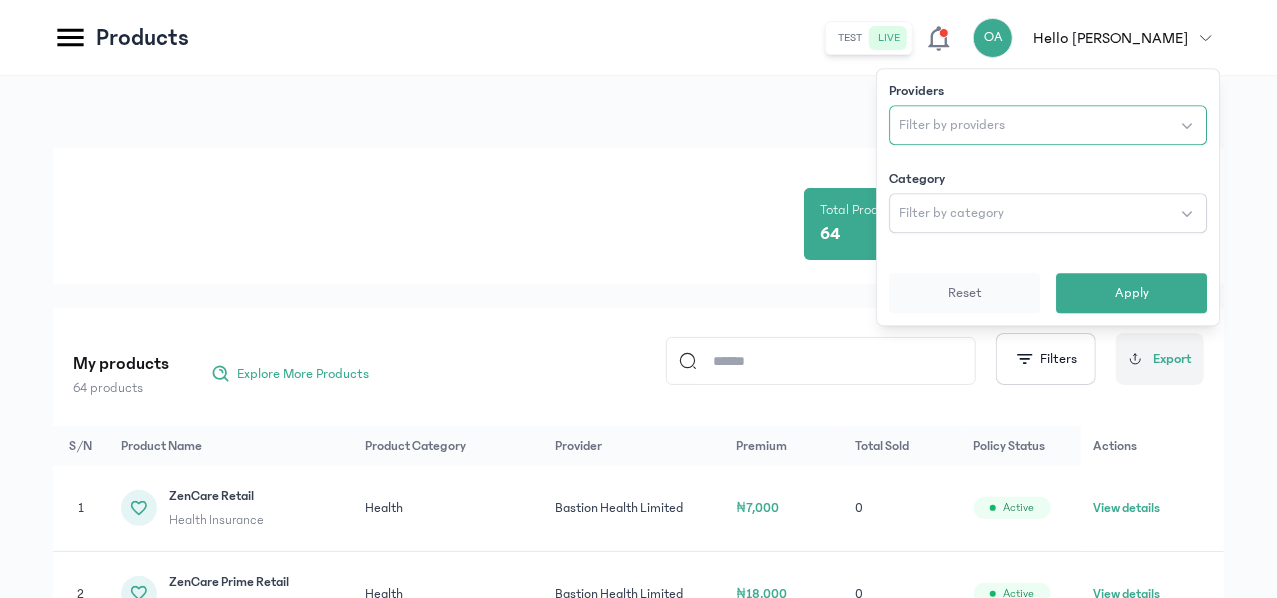 click on "Filter by providers" 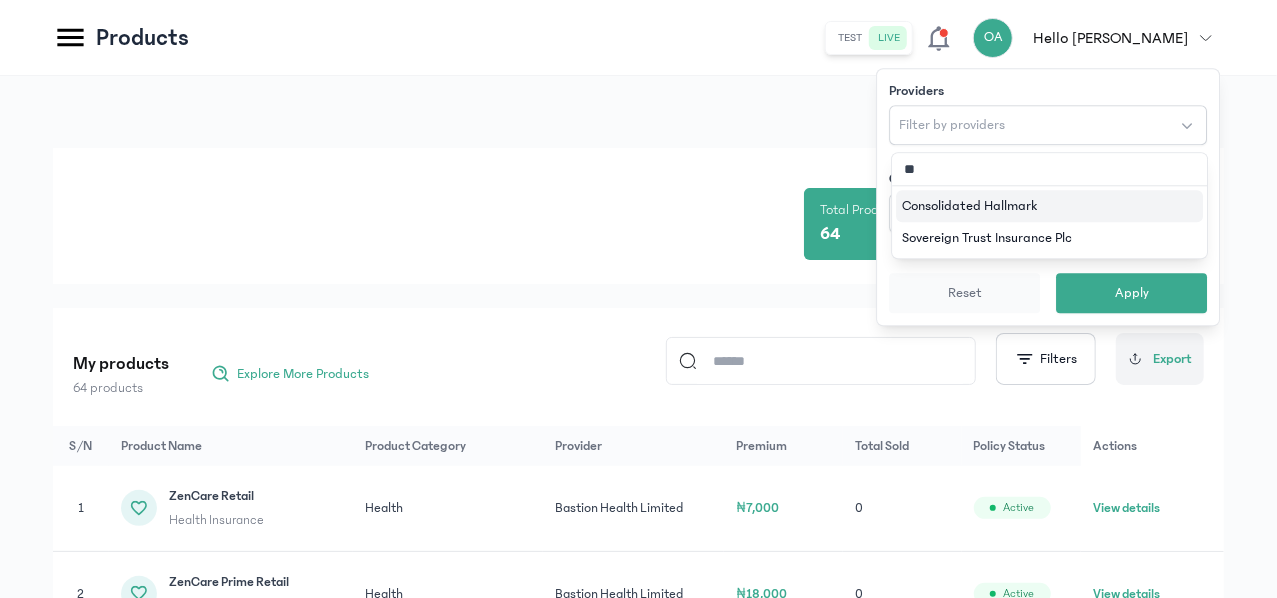 type on "***" 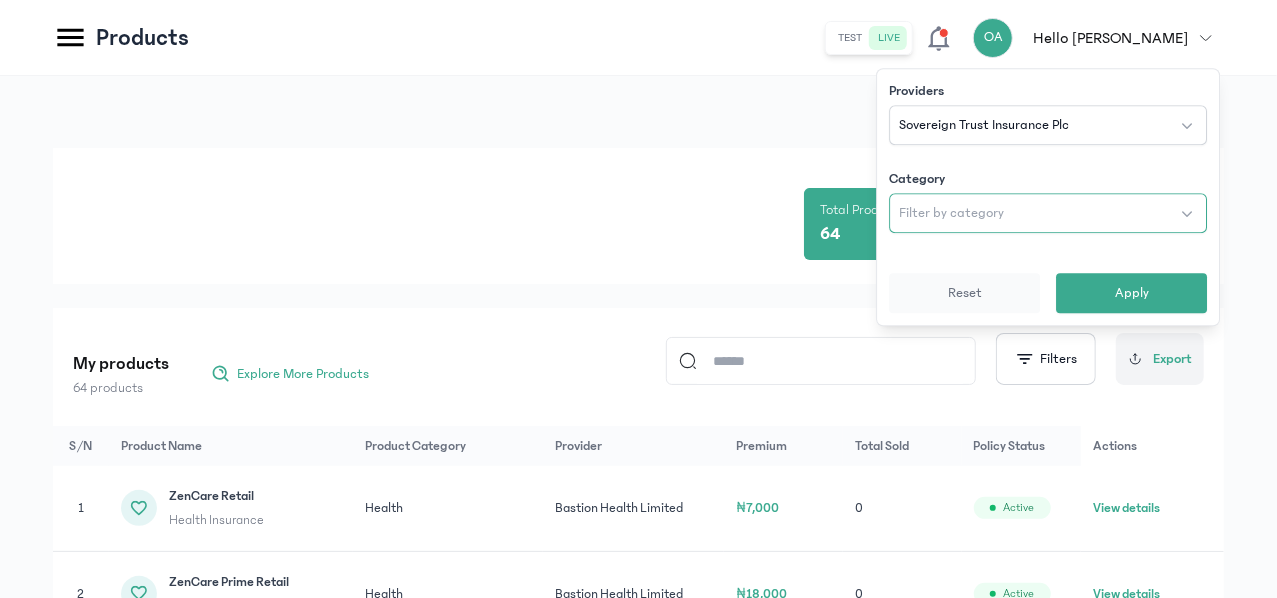 click on "Filter by category" 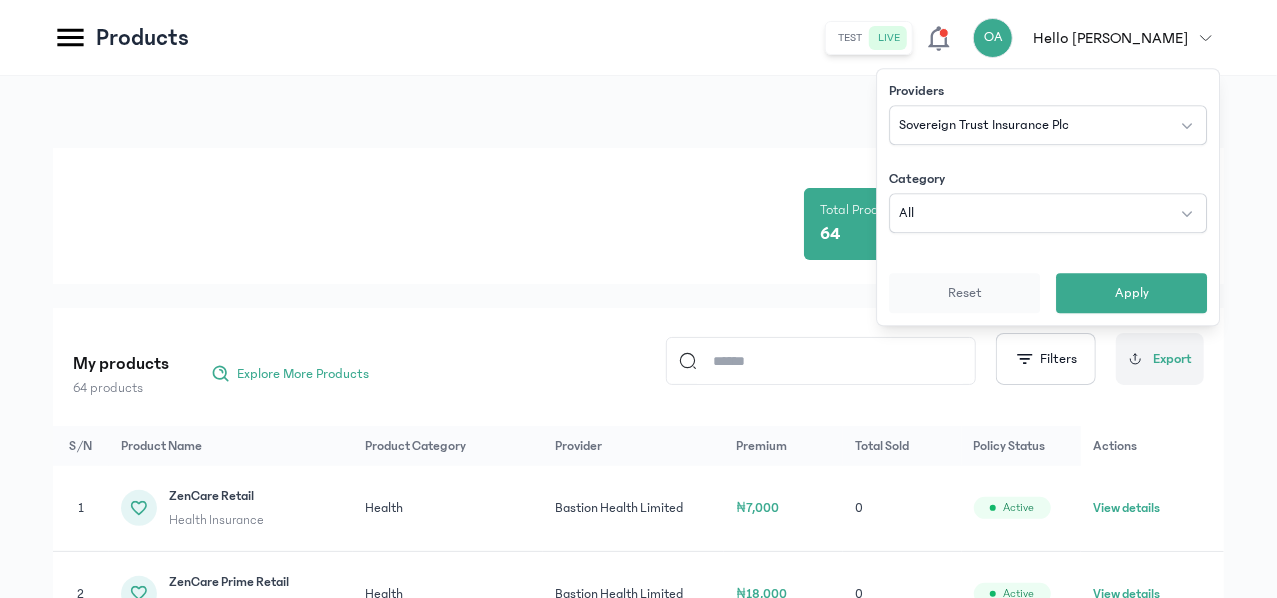 click on "Total Products 64 Active 64 Inactive 0" 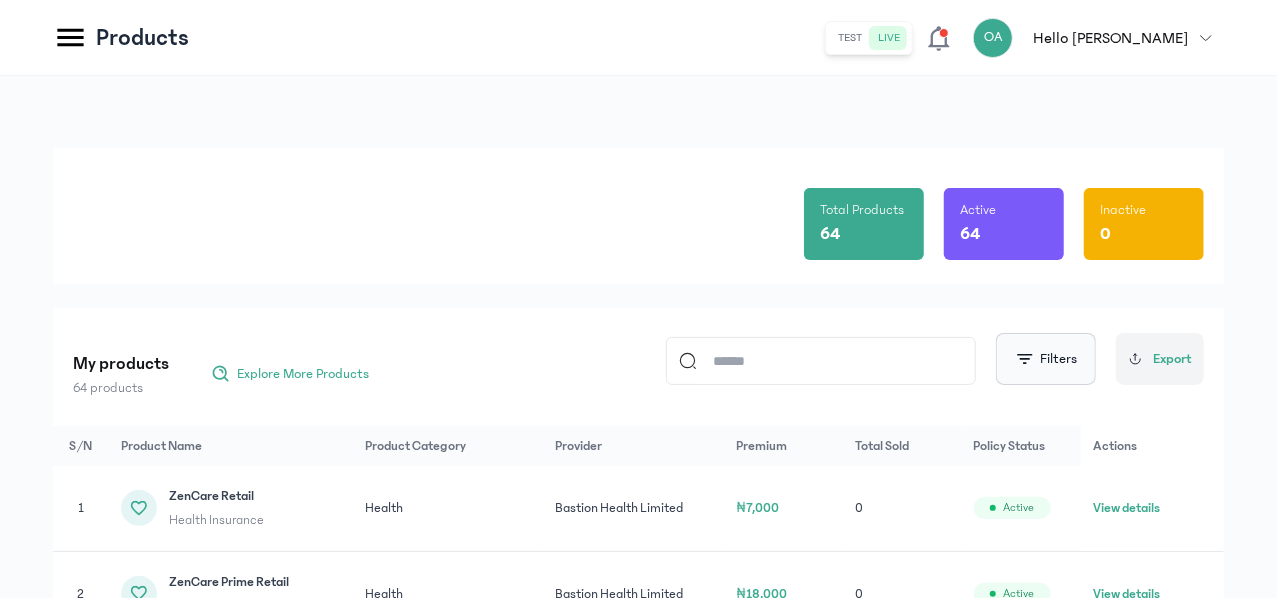 click on "Filters" 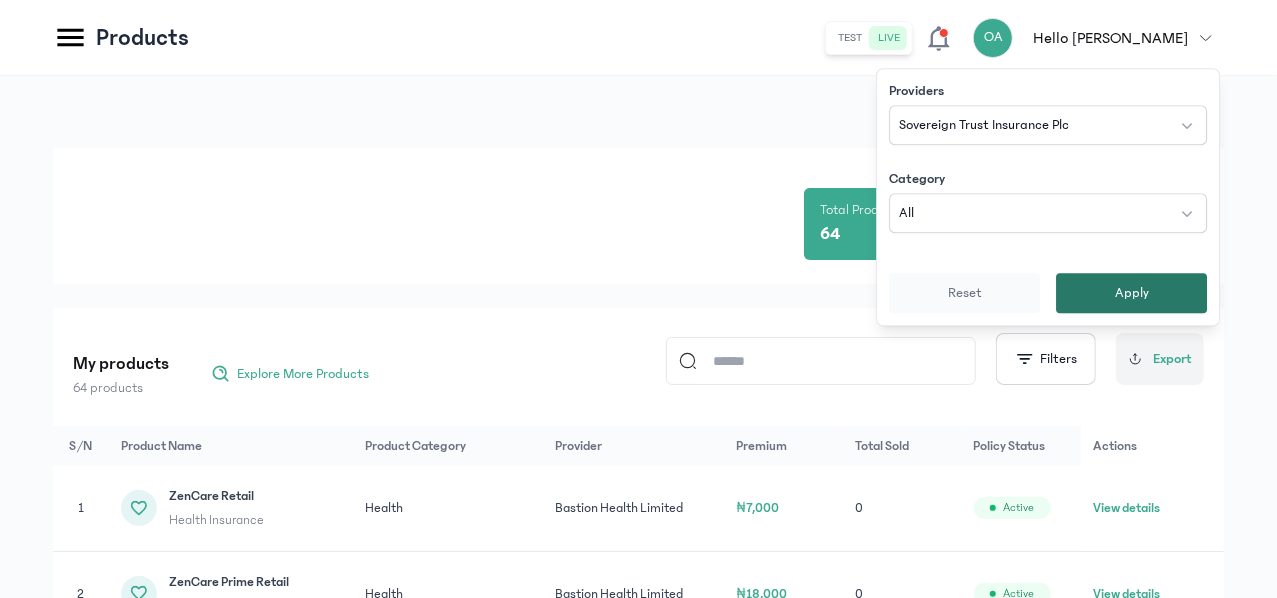 click on "Apply" 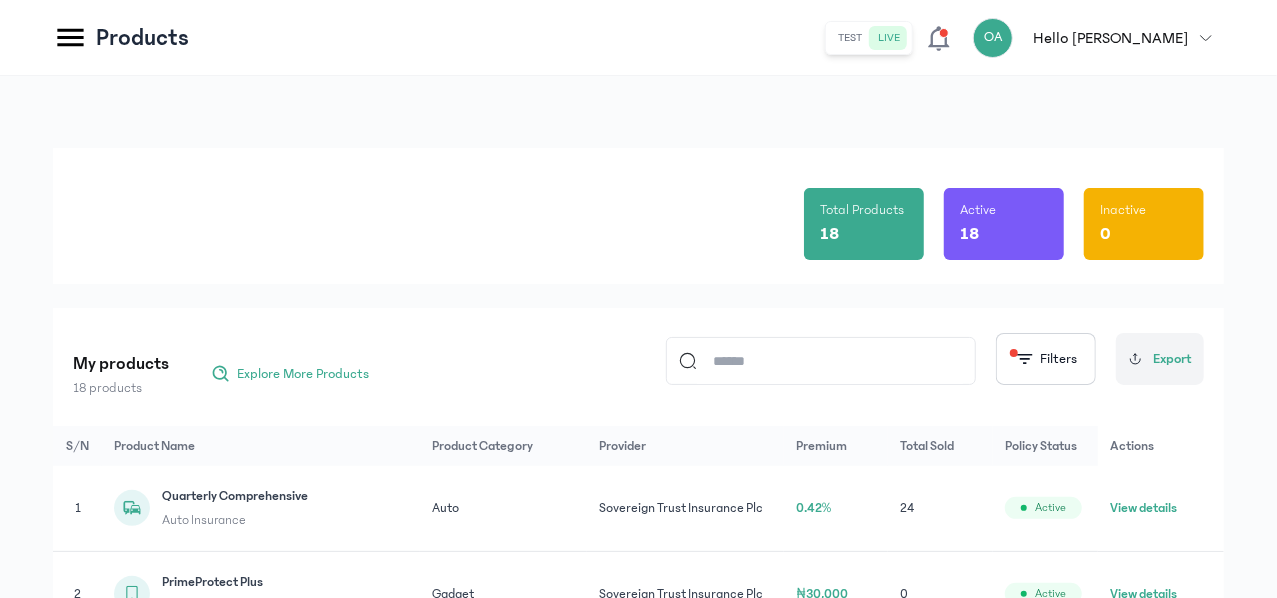click on "Active" 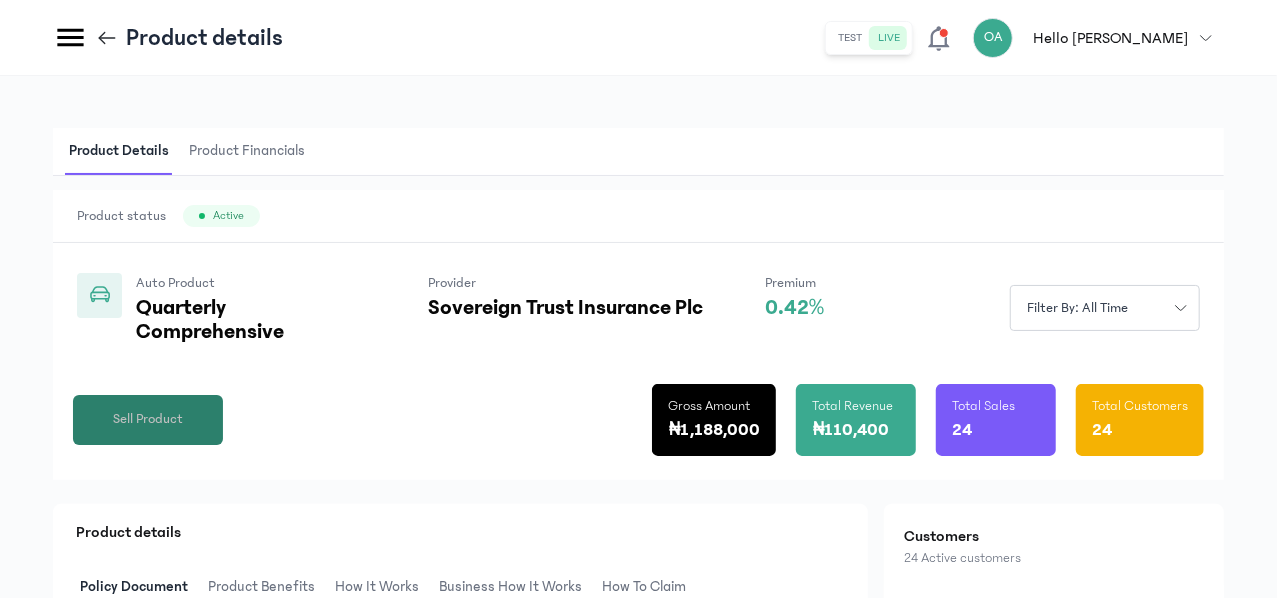 click on "Sell Product" at bounding box center [148, 419] 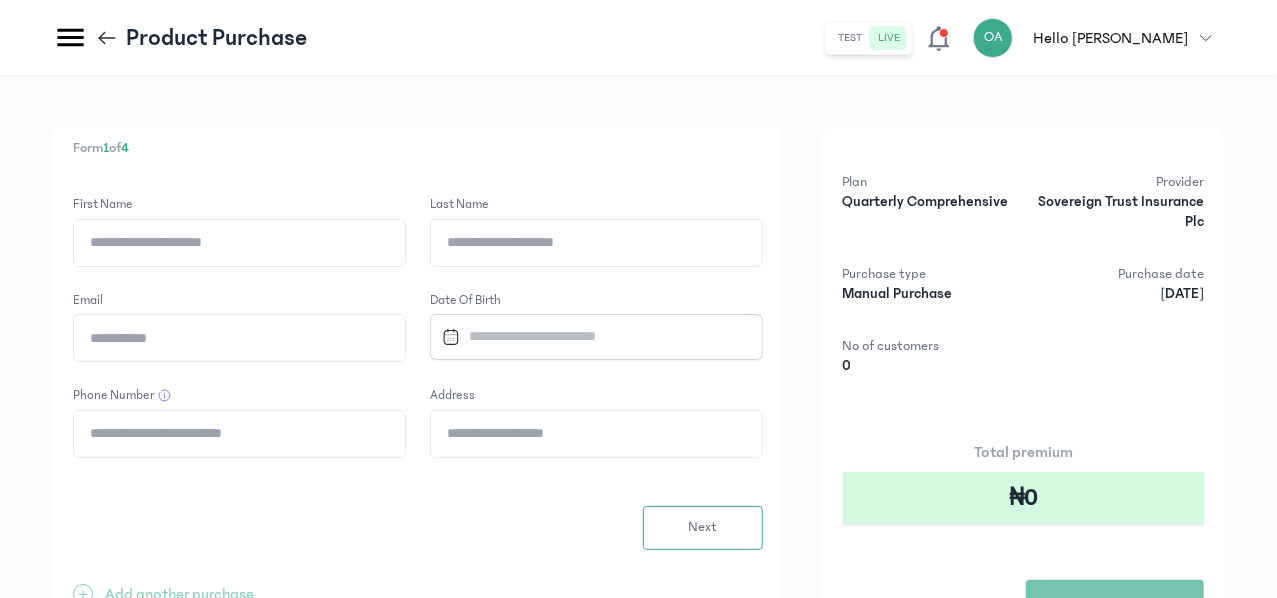 click on "First Name" 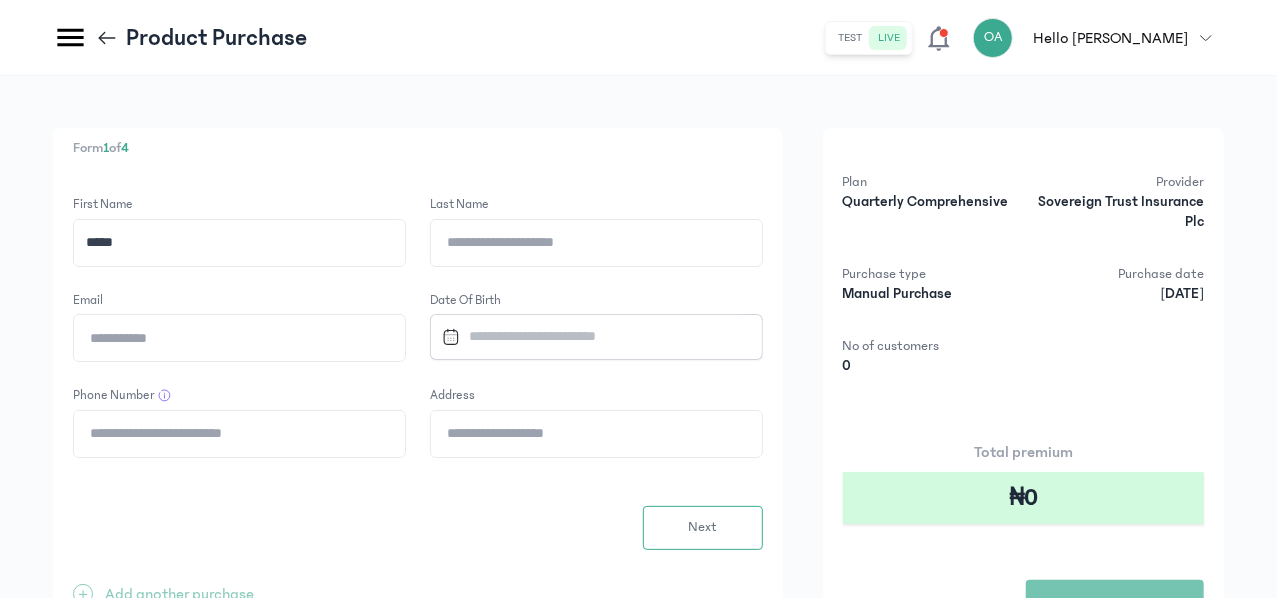 type on "*****" 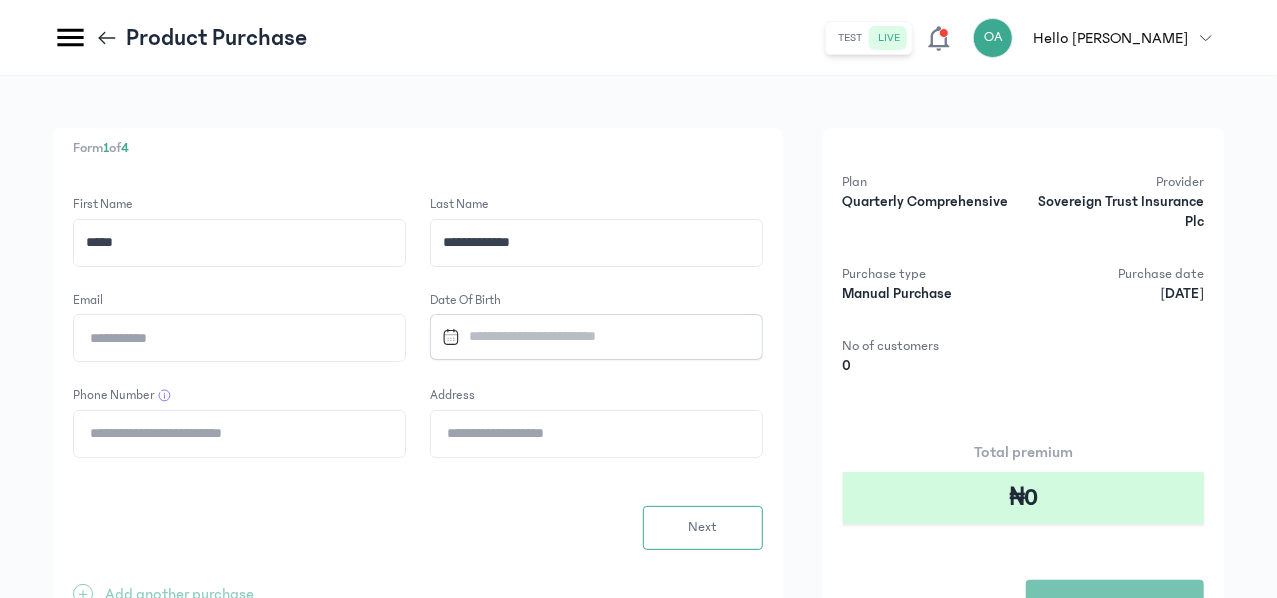 type on "**********" 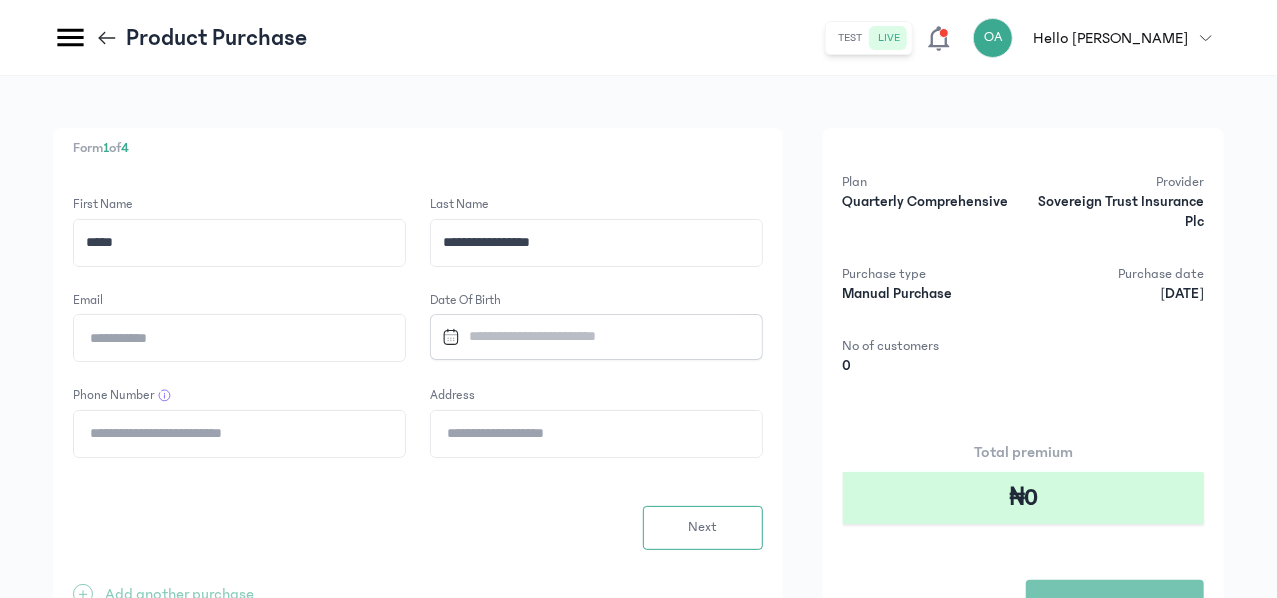 click on "Email" 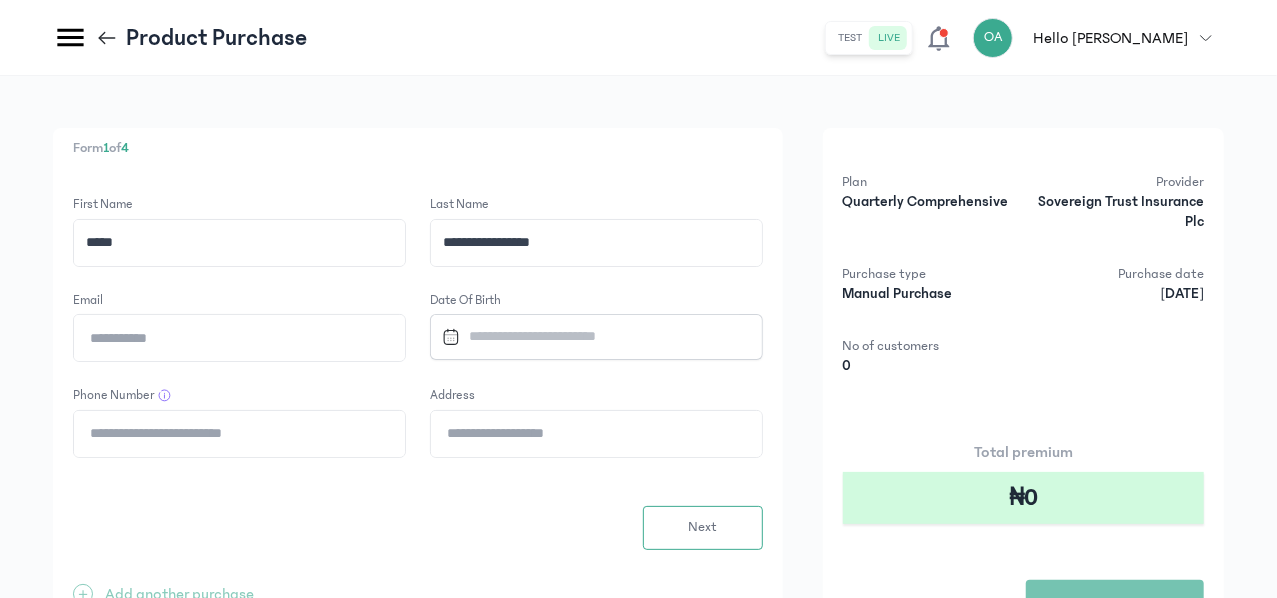 type on "**********" 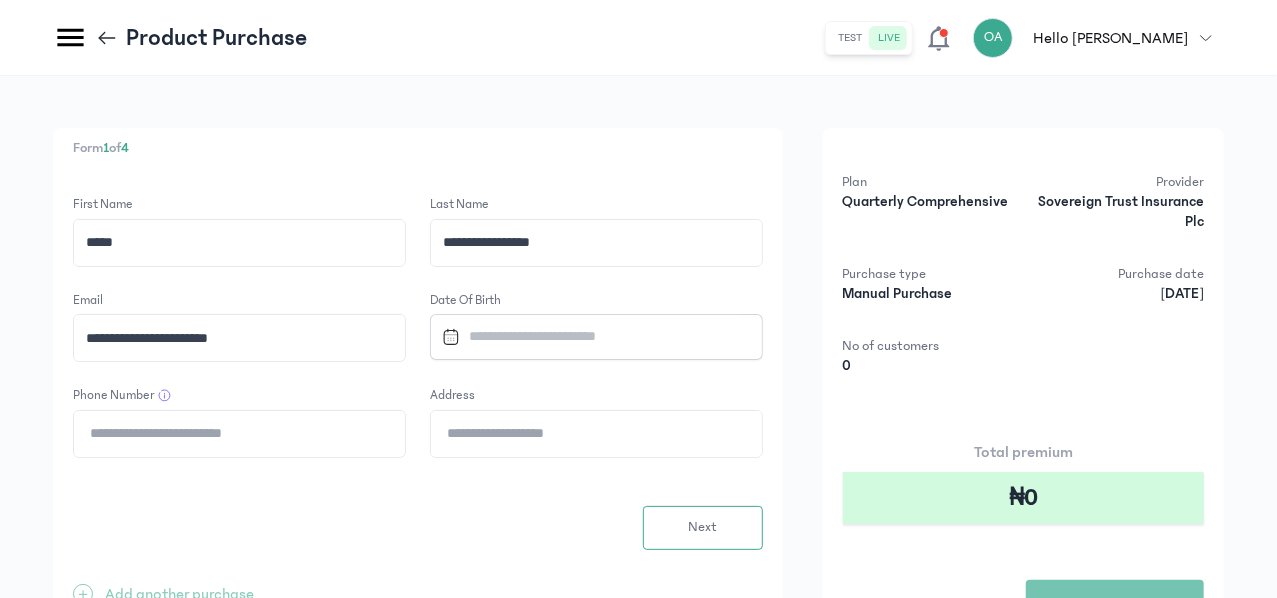 click at bounding box center (587, 336) 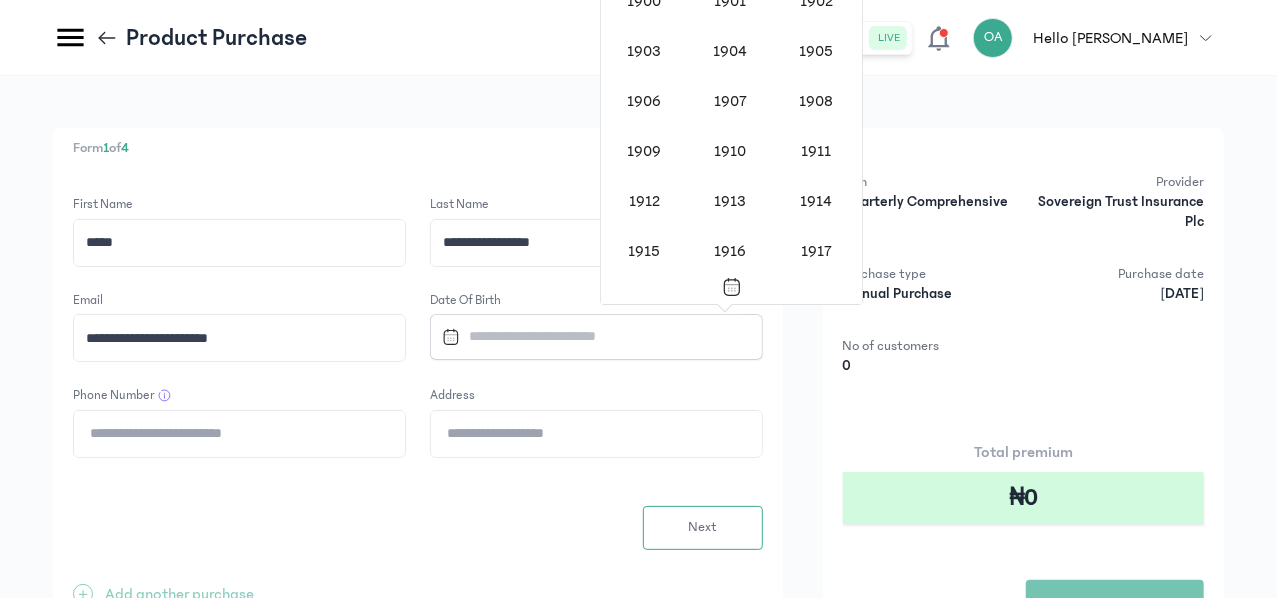 scroll, scrollTop: 1618, scrollLeft: 0, axis: vertical 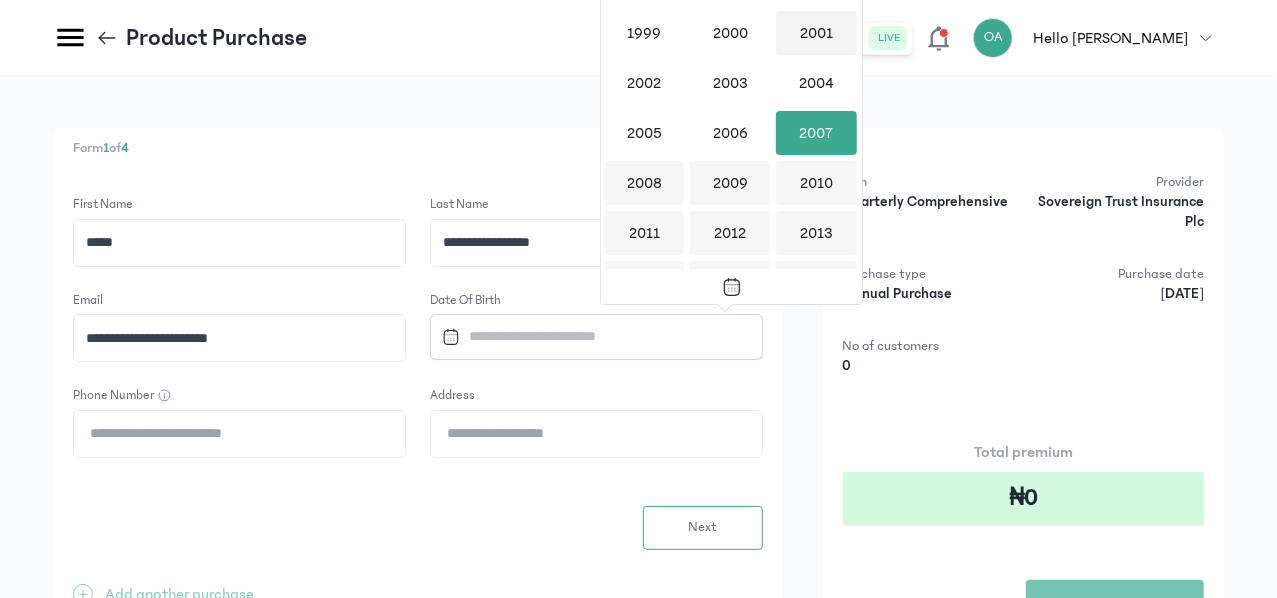 click on "2001" at bounding box center [816, 33] 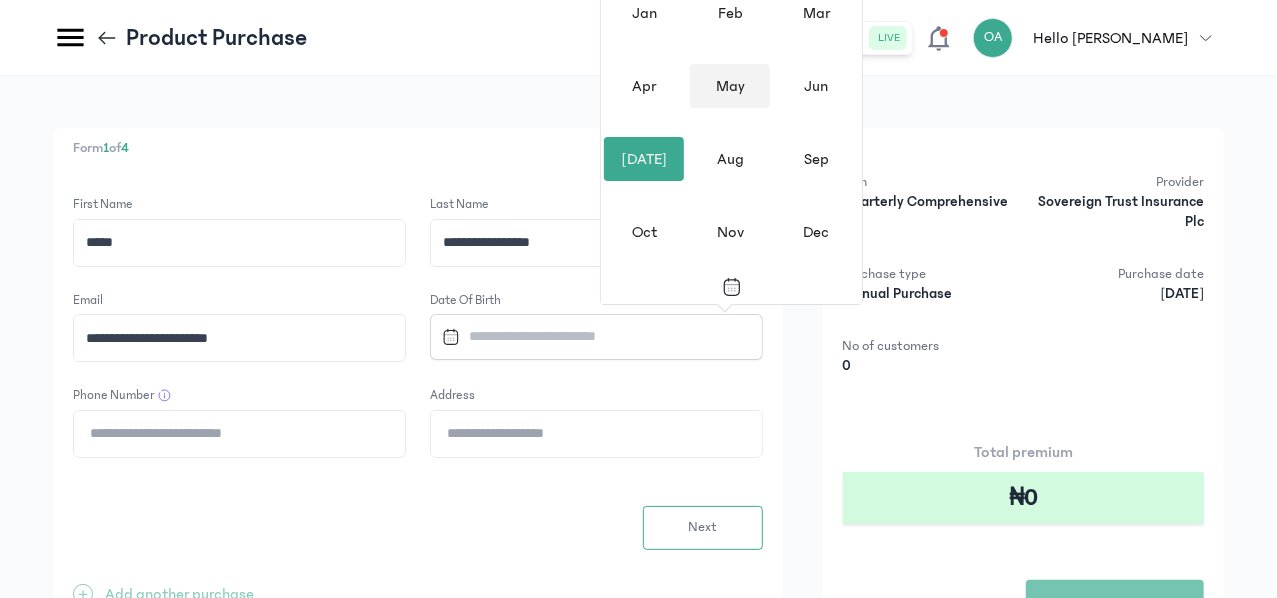 click on "May" at bounding box center [730, 86] 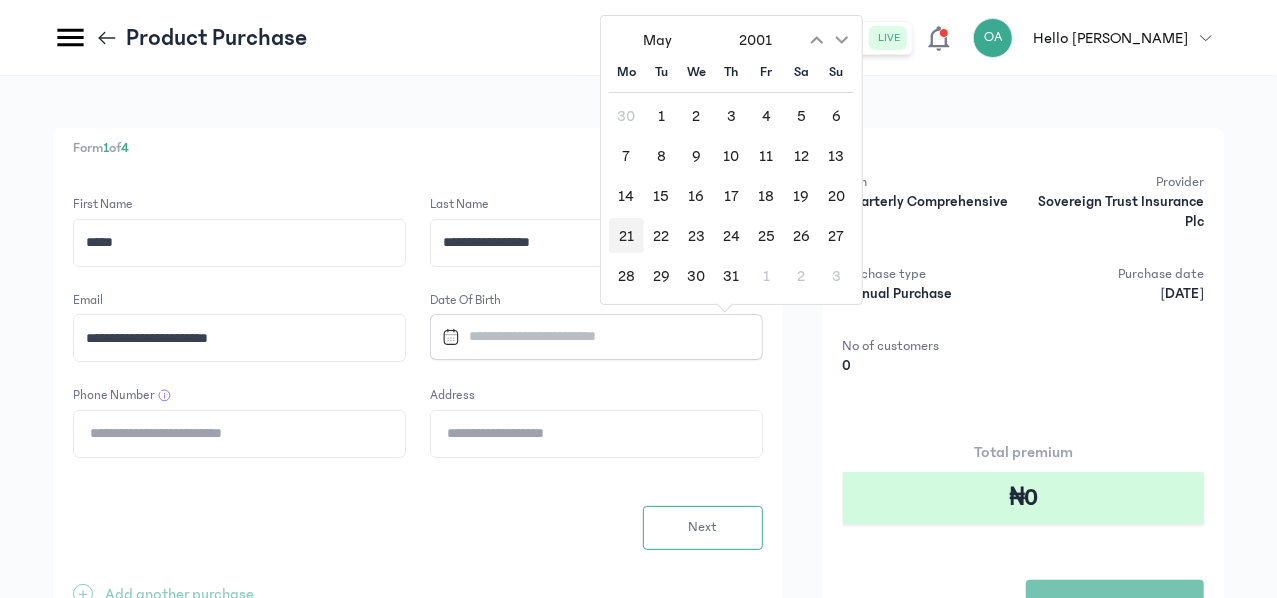 click on "21" at bounding box center (626, 235) 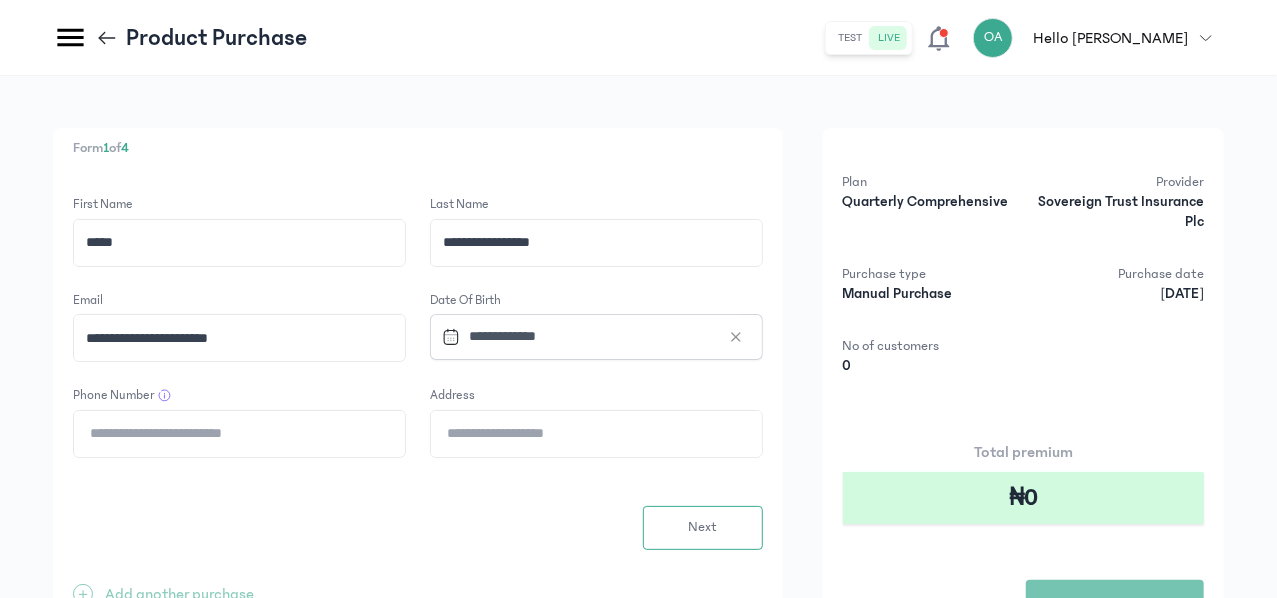 click on "Phone Number" 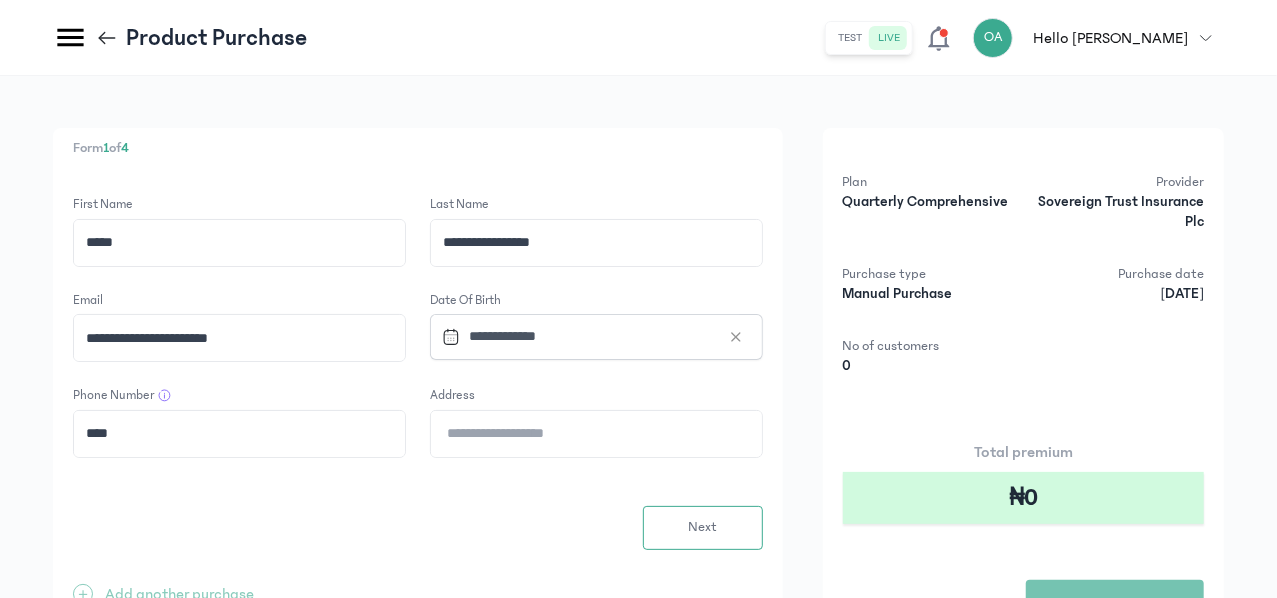 type on "**********" 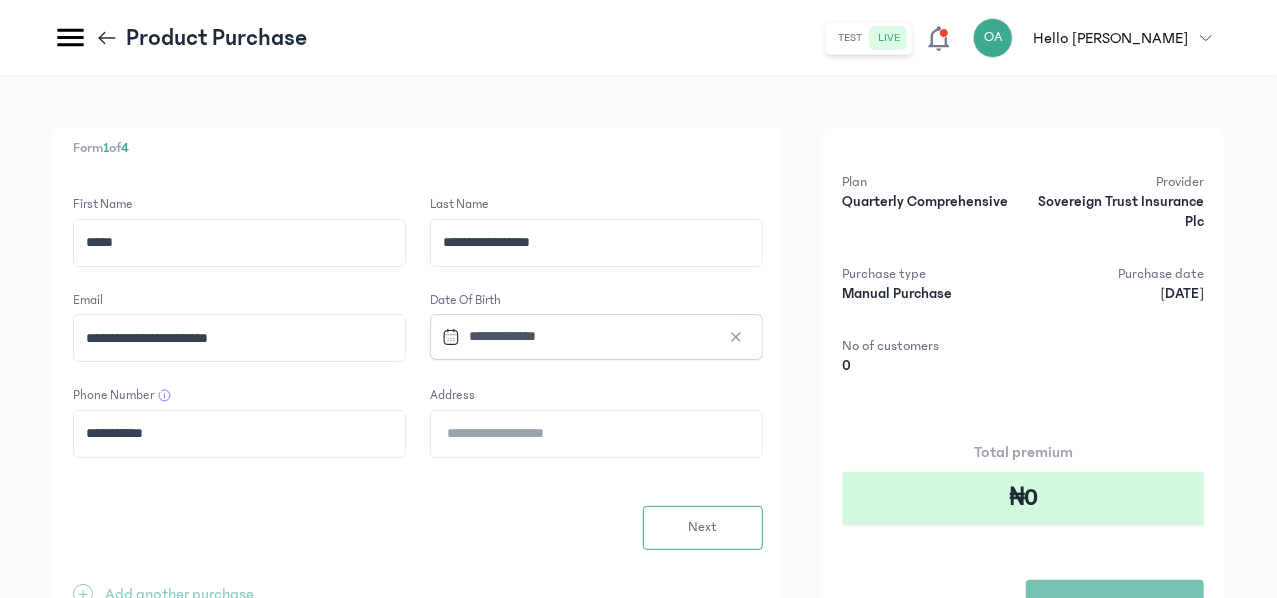 click on "Address" 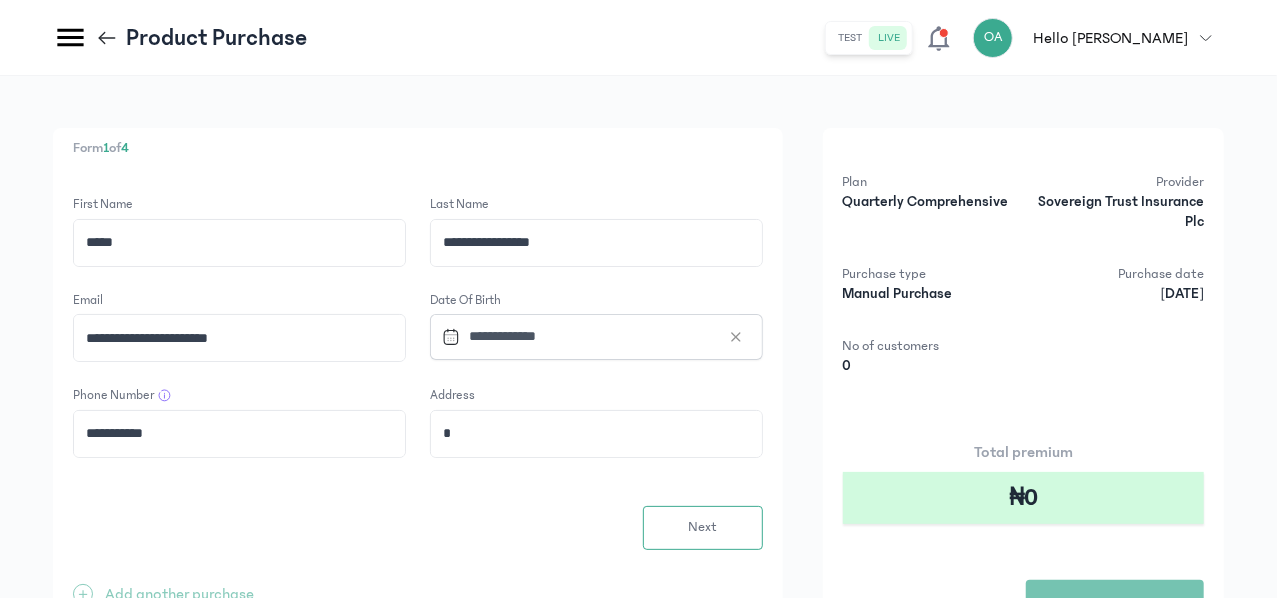 type on "**********" 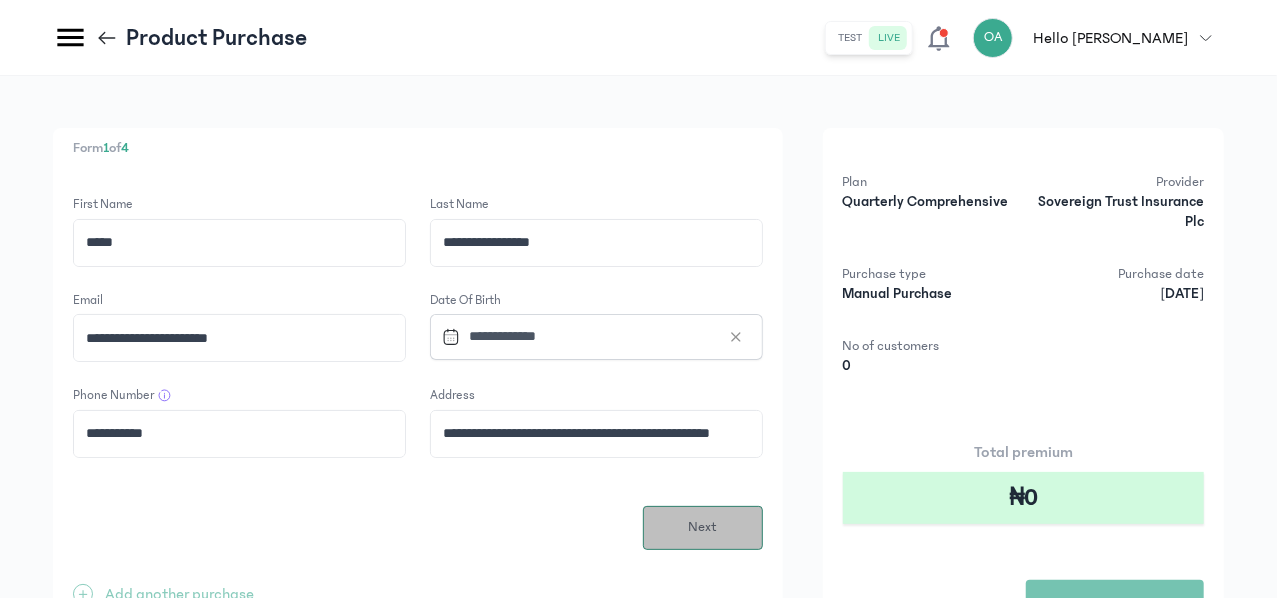 click on "Next" at bounding box center [703, 528] 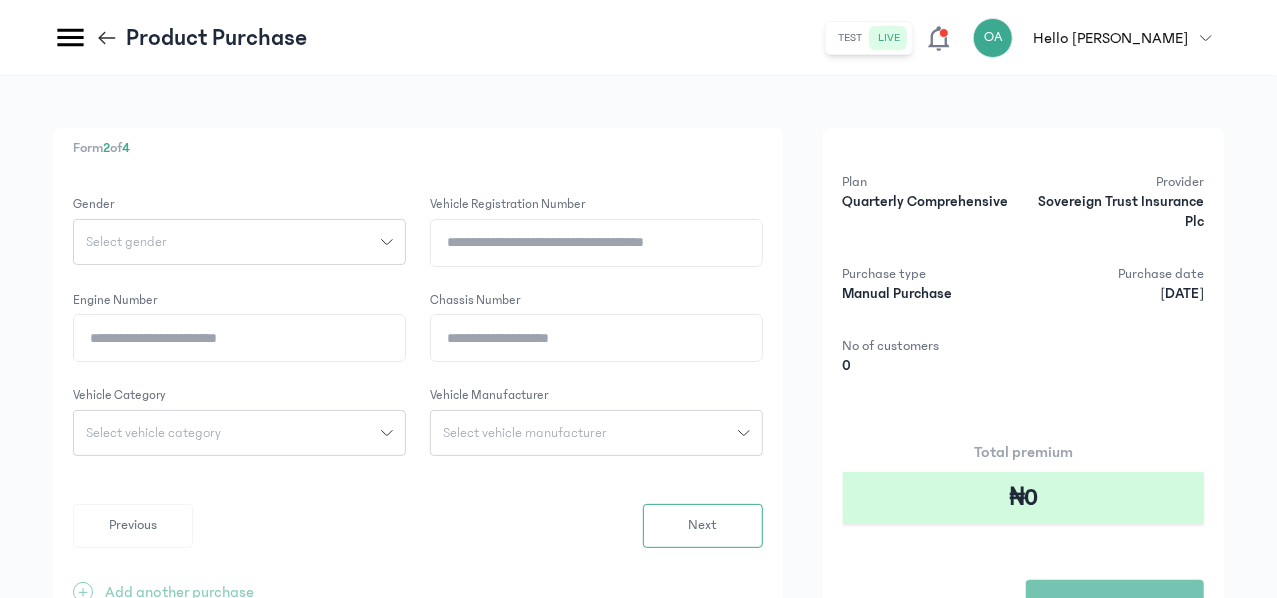 click on "Select gender" 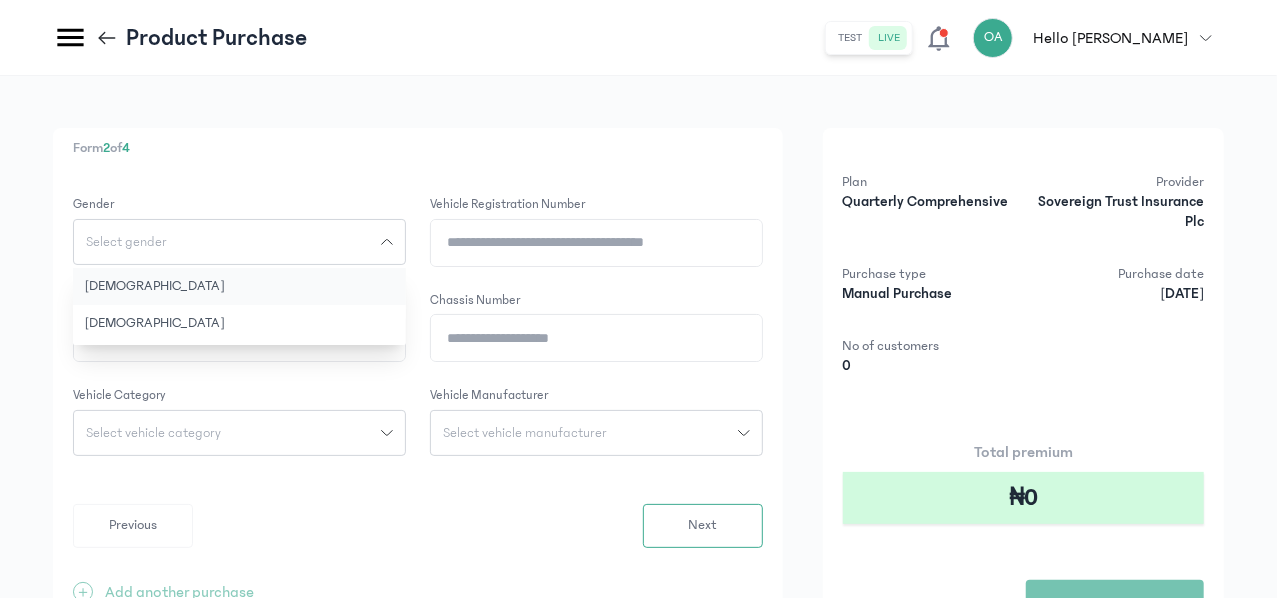 click on "[DEMOGRAPHIC_DATA]" 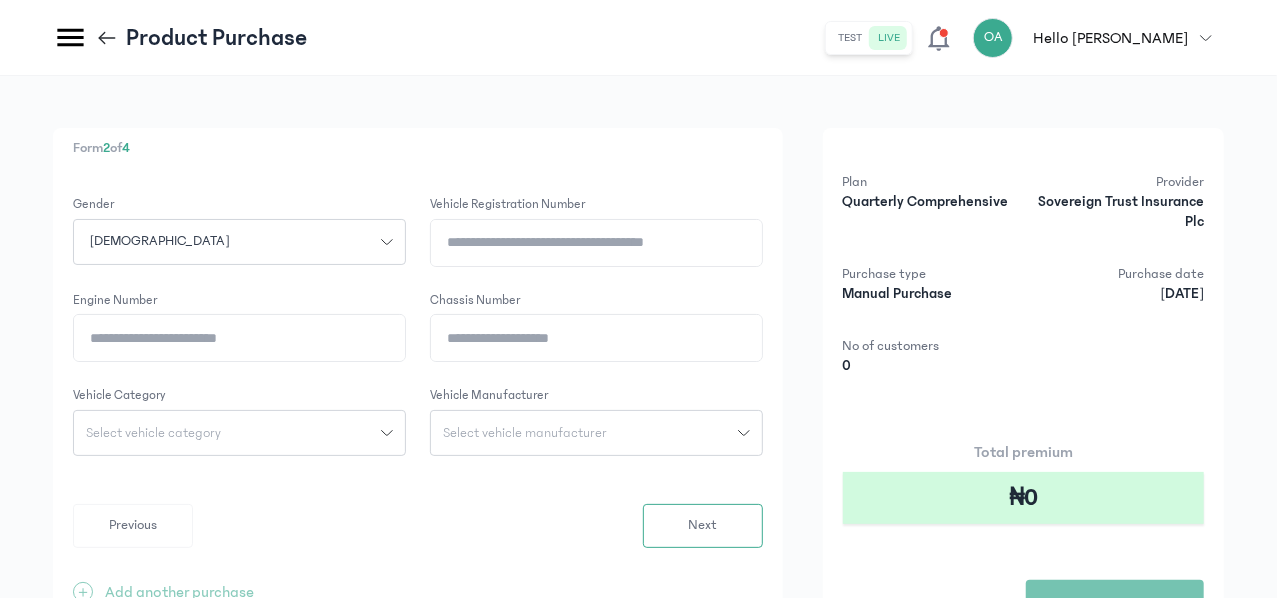 click on "Vehicle registration number" 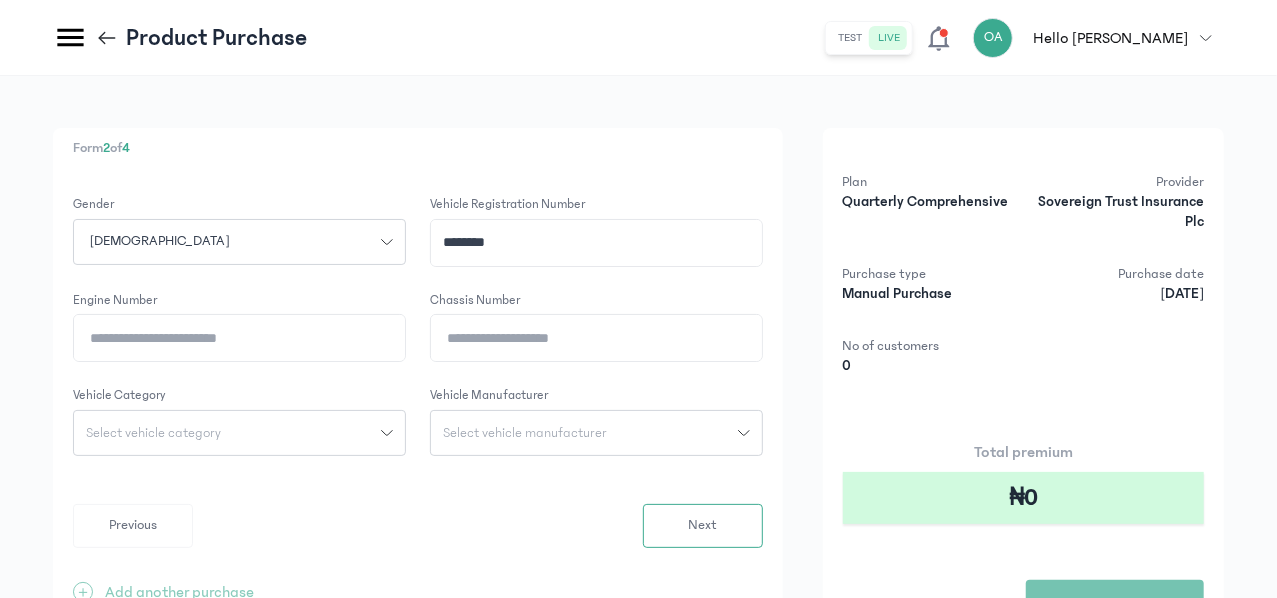 type on "********" 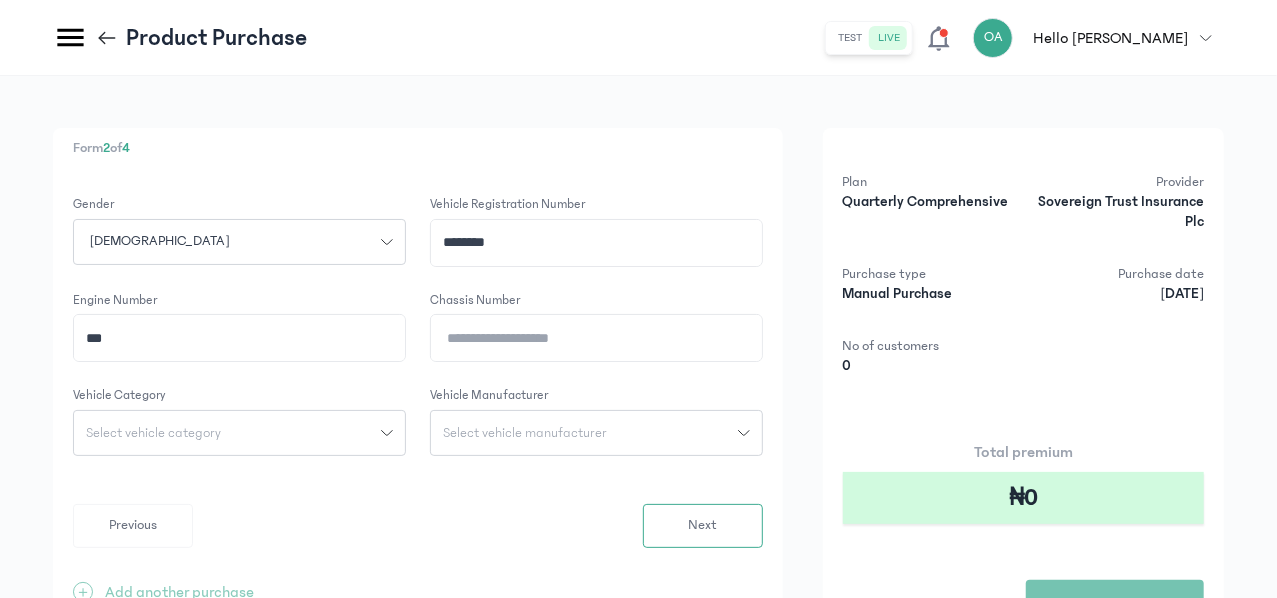 type on "***" 